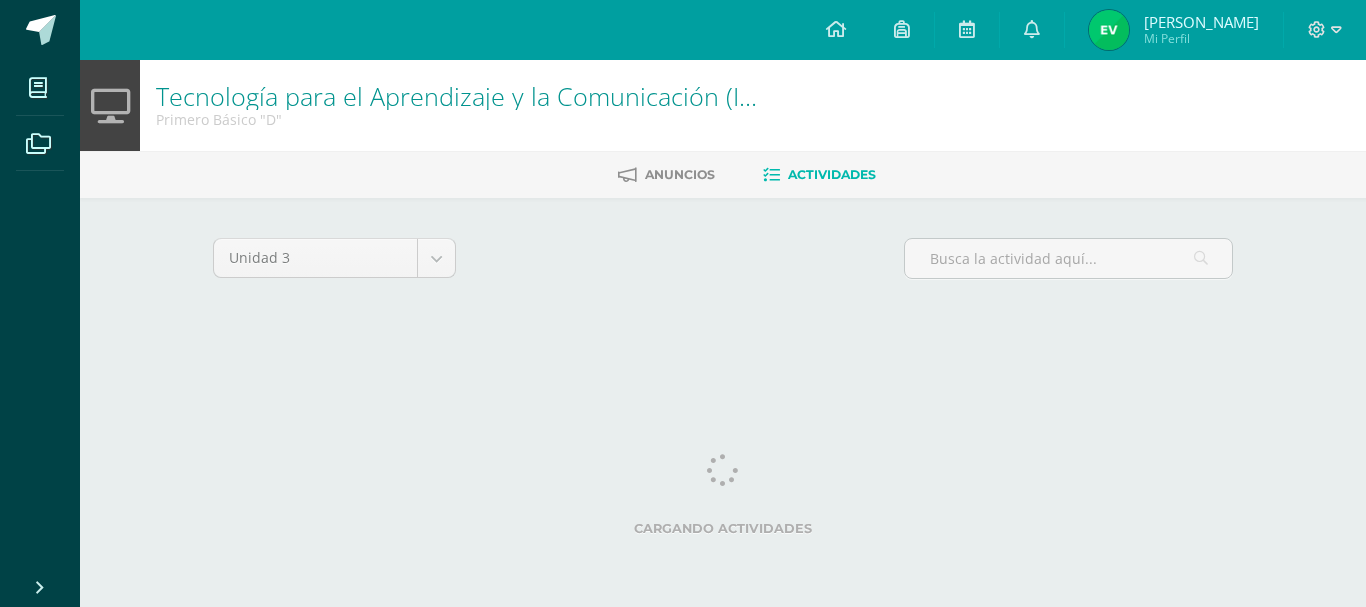 scroll, scrollTop: 0, scrollLeft: 0, axis: both 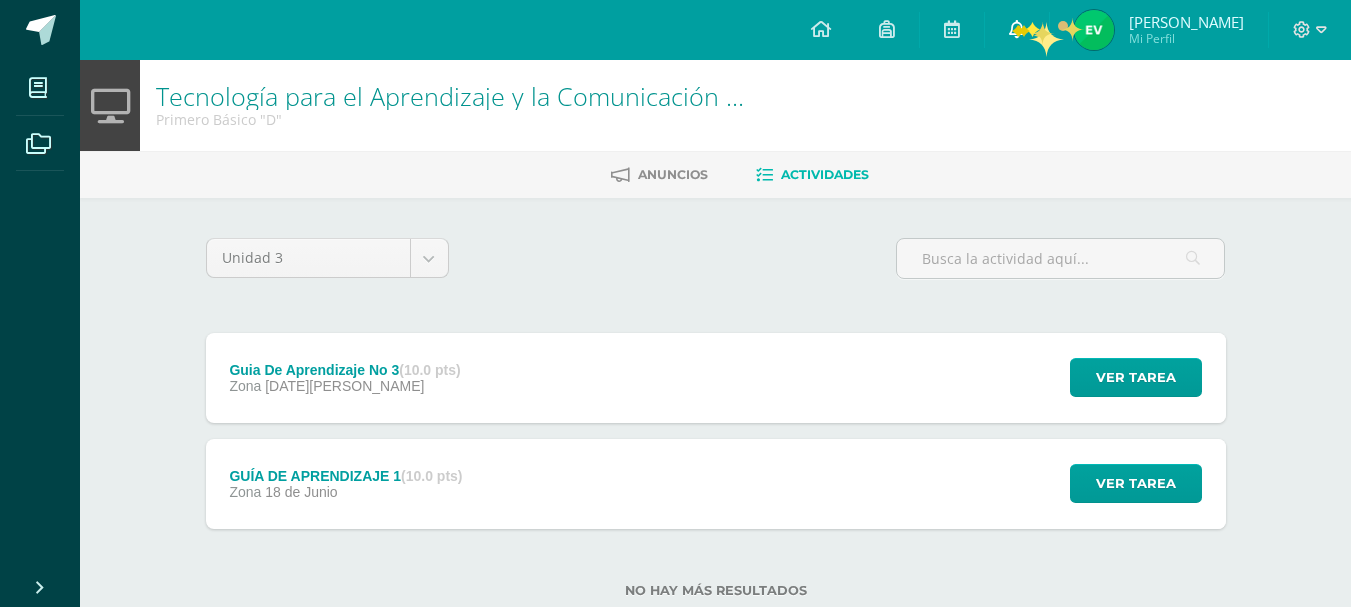 click at bounding box center [1017, 29] 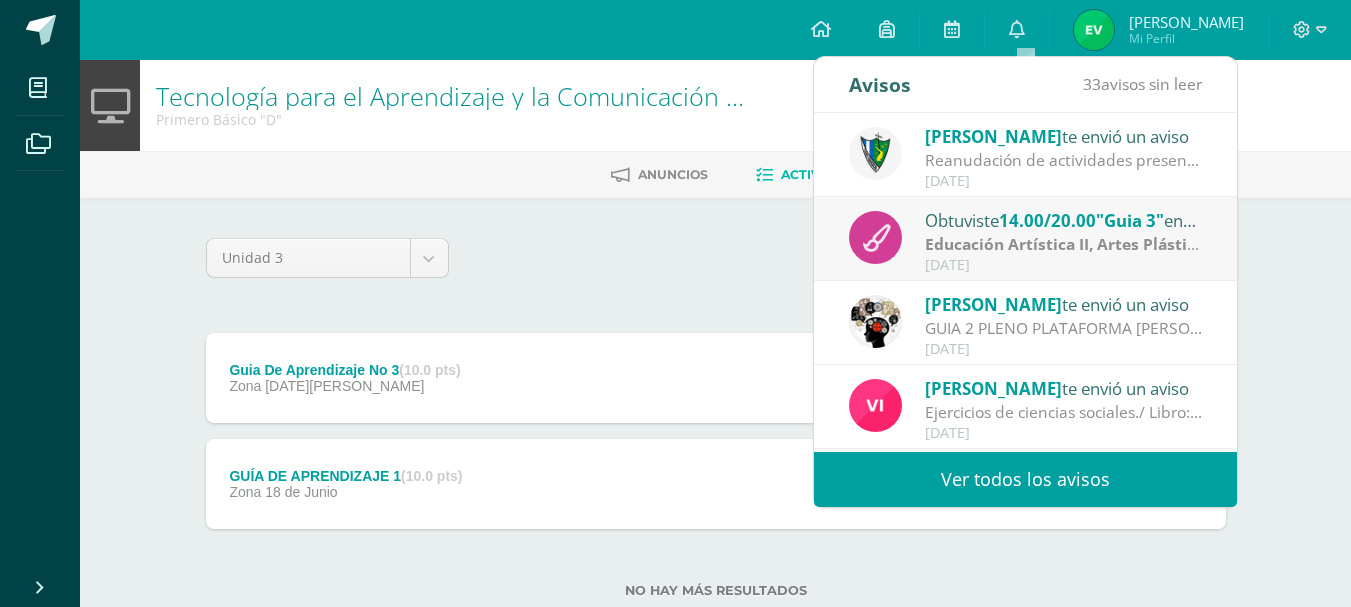 drag, startPoint x: 1031, startPoint y: 23, endPoint x: 1088, endPoint y: 478, distance: 458.55643 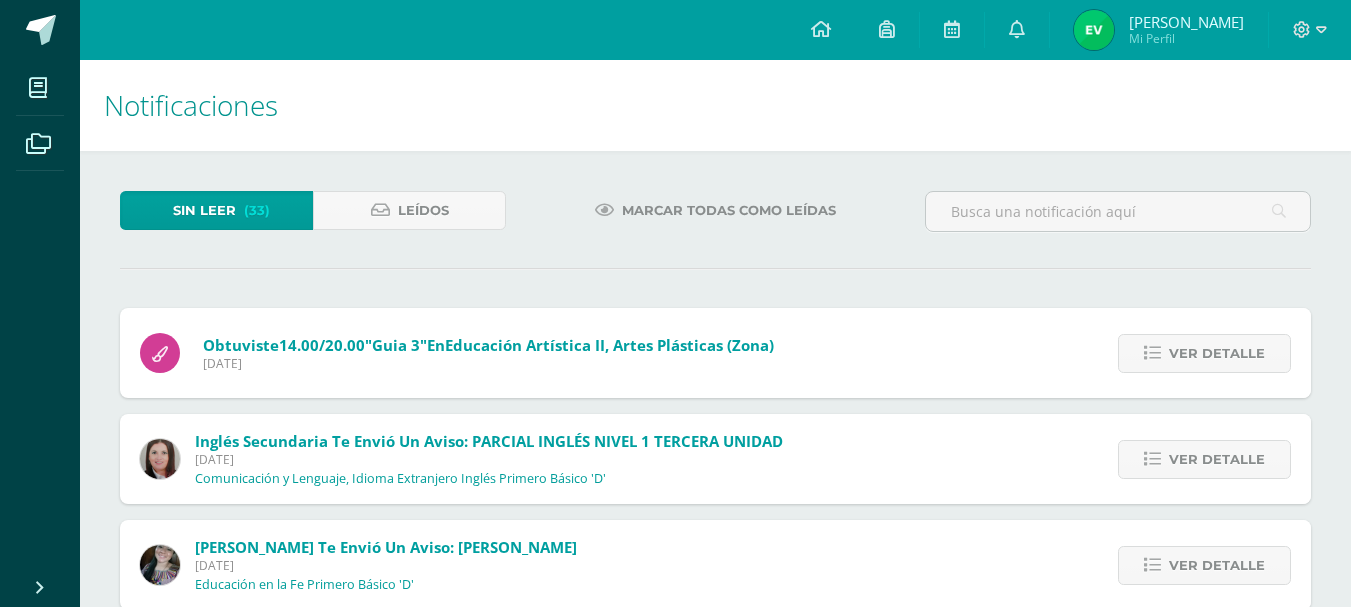 click on "Inglés Secundaria te envió un aviso: PARCIAL INGLÉS NIVEL 1 TERCERA UNIDAD
Miércoles 09 de Julio de 2025
Comunicación y Lenguaje, Idioma Extranjero Inglés Primero Básico 'D' Ver detalle
Buenos días queridos estudiantes: El día viernes 11 de julio se llevará a cabo el parcial de inglés, Nivel 1, los temas que deben de estudiar son los siguientes: Temas: Food and drink and countable and uncountable nouns (a, some, any), student book page 49, 131. Atentamente, Miss Ivón Mejía Nota importante: Pueden utilizar la plataforma para repasar si en dado caso no tienen sus libros." at bounding box center (715, 459) 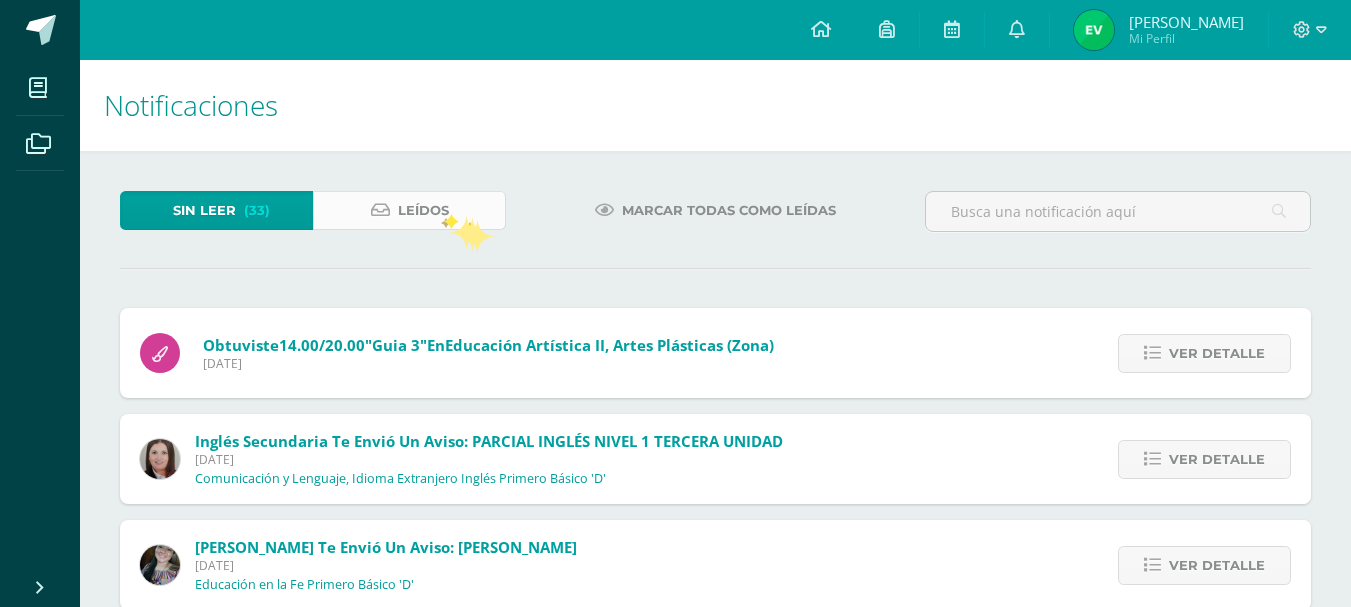 click on "Leídos" at bounding box center [423, 210] 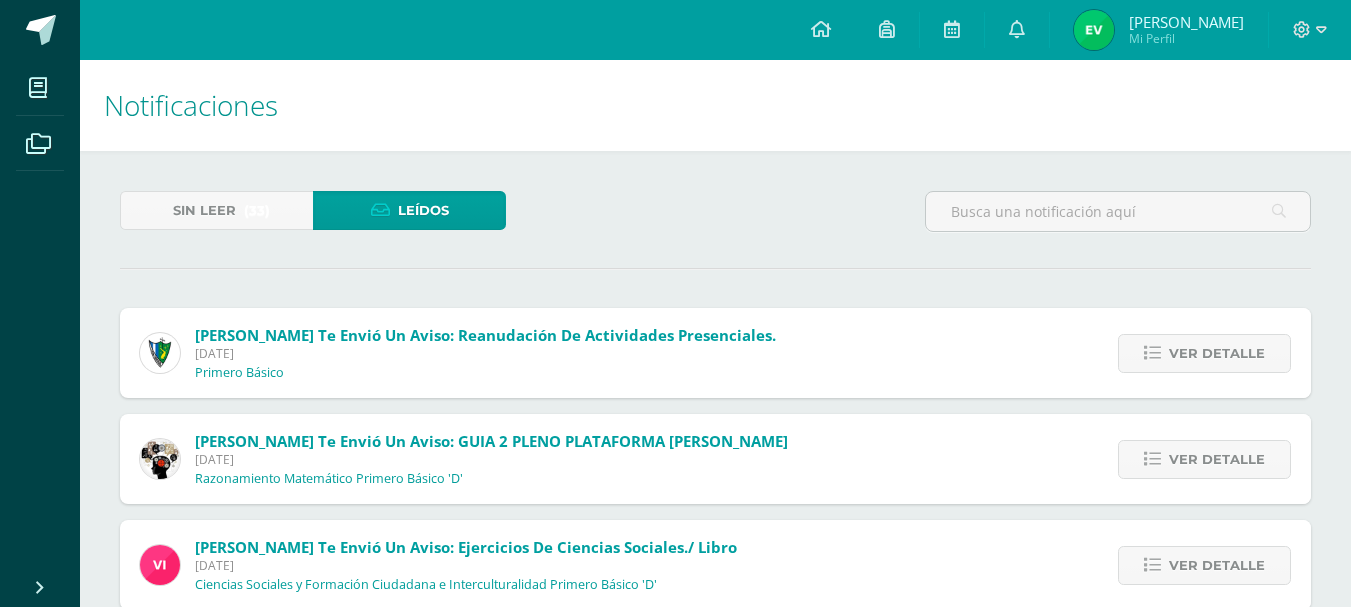 scroll, scrollTop: 0, scrollLeft: 0, axis: both 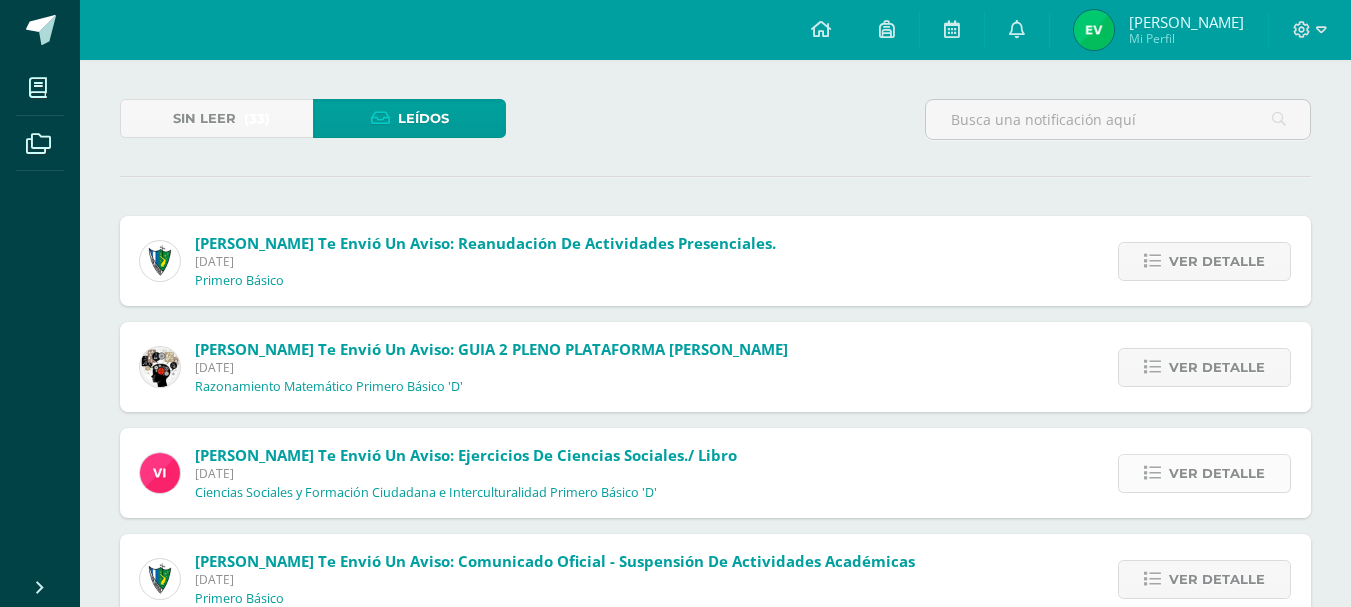 click on "Ver detalle" at bounding box center (1217, 473) 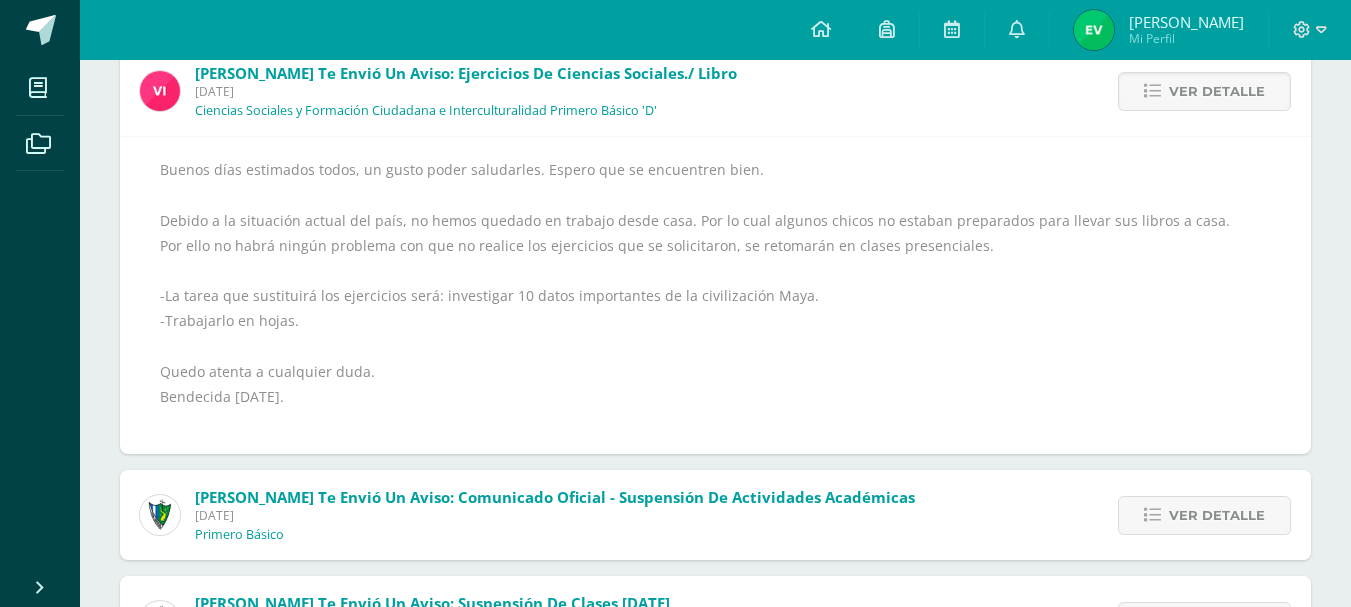 scroll, scrollTop: 485, scrollLeft: 0, axis: vertical 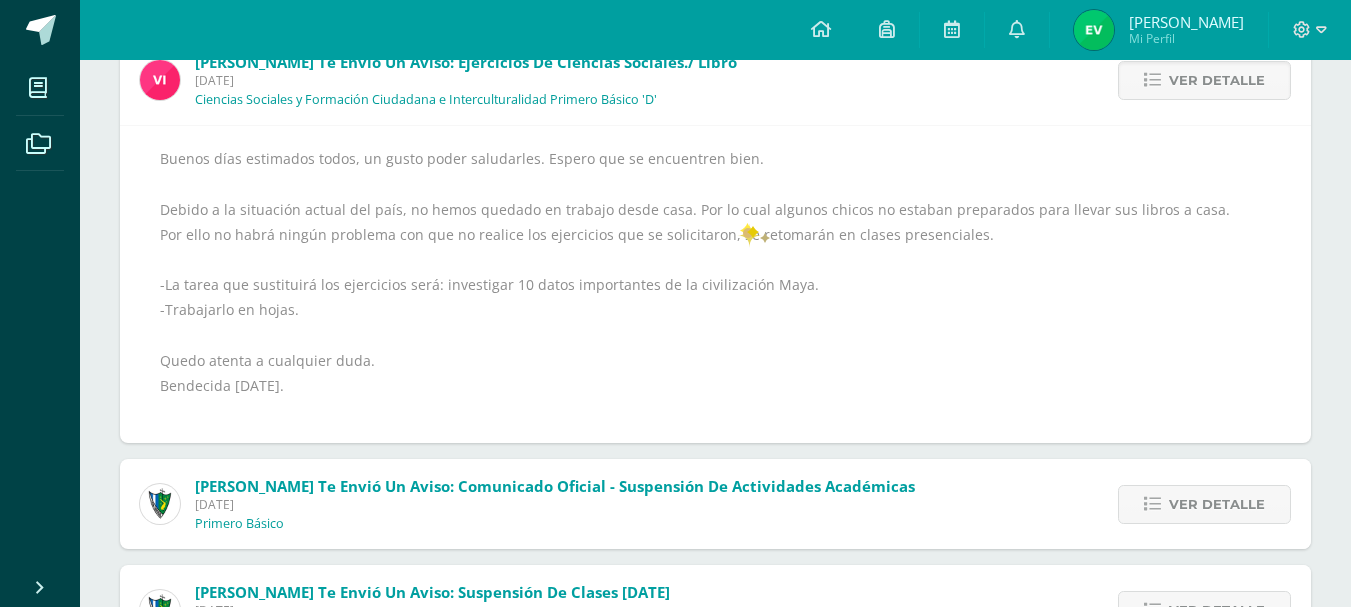 click on "Buenos días estimados todos, un gusto poder saludarles. Espero que se encuentren bien. Debido a la situación actual del país, no hemos quedado en trabajo desde casa. Por lo cual algunos chicos no estaban preparados para llevar sus libros a casa.  Por ello no habrá ningún problema con que no realice los ejercicios que se solicitaron, se retomarán en clases presenciales. -La tarea que sustituirá los ejercicios será: investigar 10 datos importantes de la civilización Maya.  -Trabajarlo en hojas. Quedo atenta a cualquier duda. Bendecida mañana." at bounding box center [715, 284] 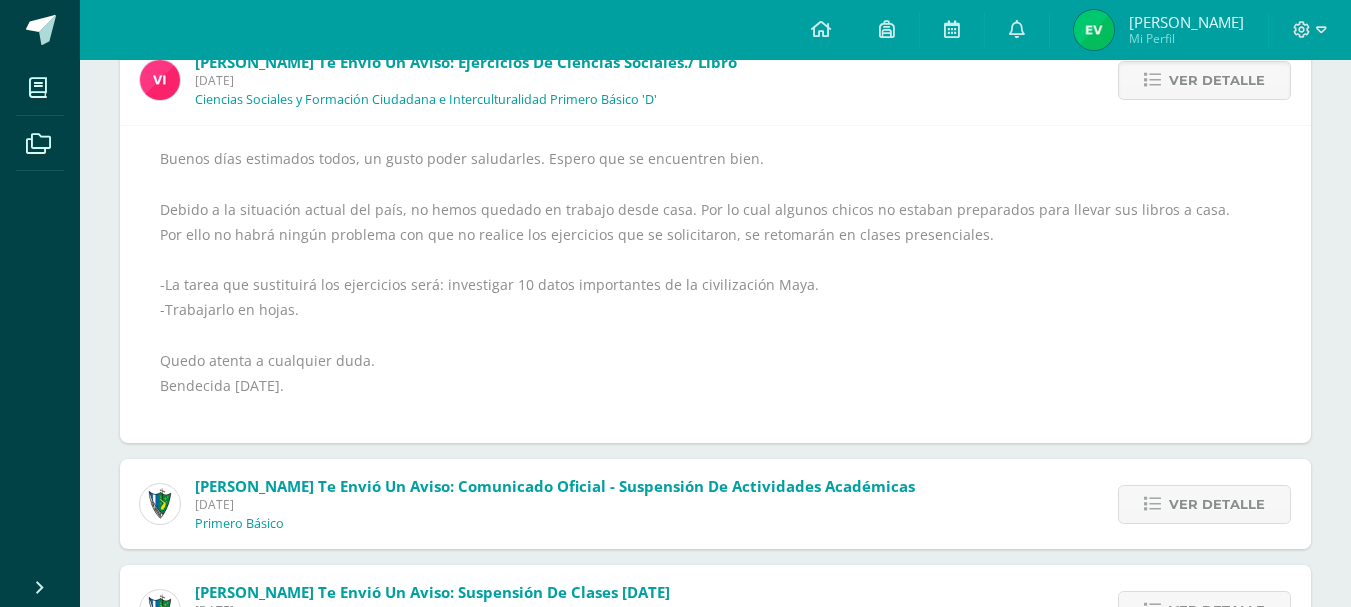 click on "Buenos días estimados todos, un gusto poder saludarles. Espero que se encuentren bien. Debido a la situación actual del país, no hemos quedado en trabajo desde casa. Por lo cual algunos chicos no estaban preparados para llevar sus libros a casa.  Por ello no habrá ningún problema con que no realice los ejercicios que se solicitaron, se retomarán en clases presenciales. -La tarea que sustituirá los ejercicios será: investigar 10 datos importantes de la civilización Maya.  -Trabajarlo en hojas. Quedo atenta a cualquier duda. Bendecida mañana." at bounding box center (715, 284) 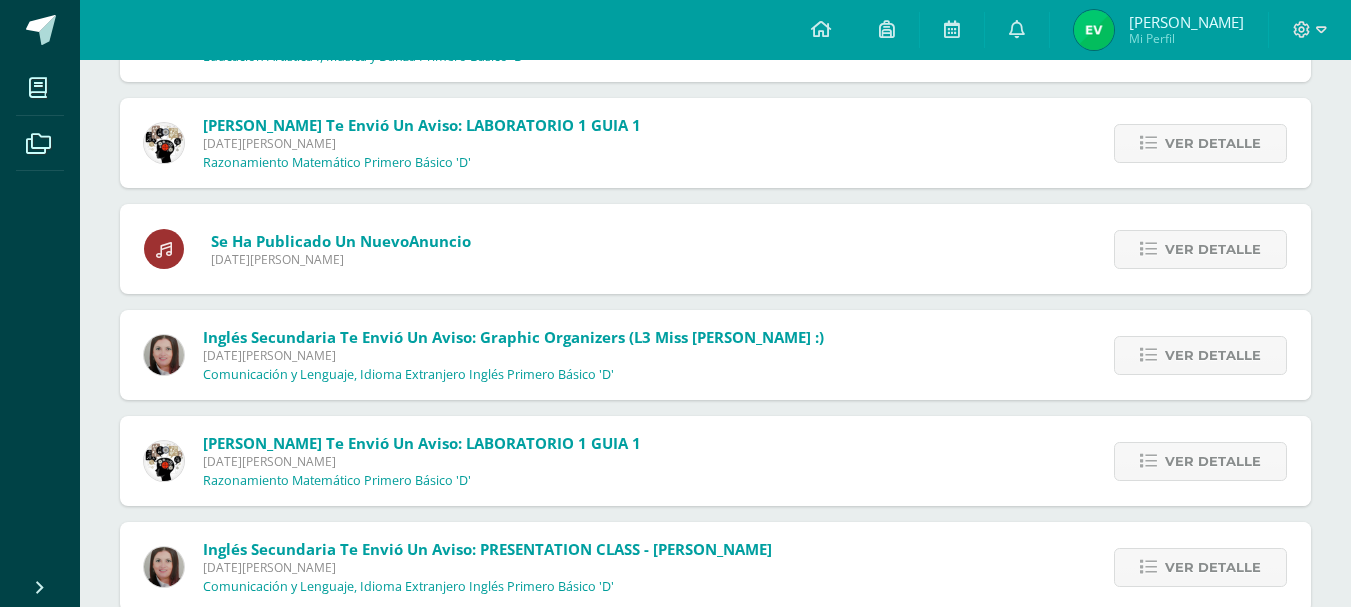 scroll, scrollTop: 5723, scrollLeft: 0, axis: vertical 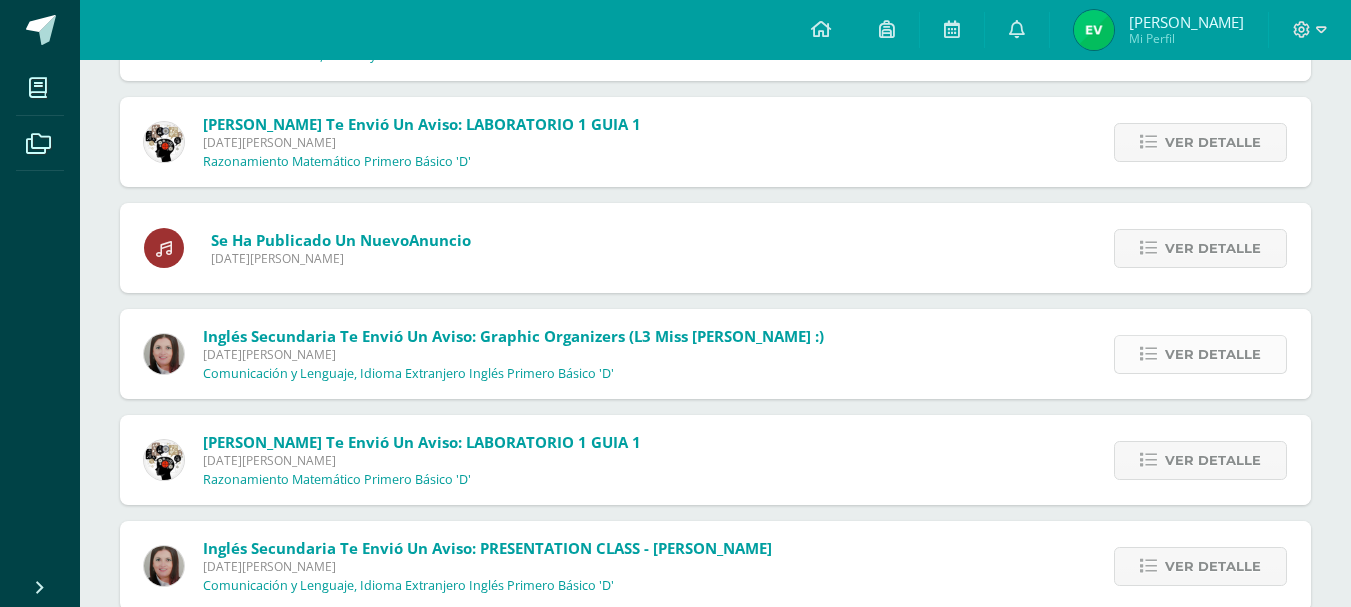 click on "Ver detalle" at bounding box center [1213, 354] 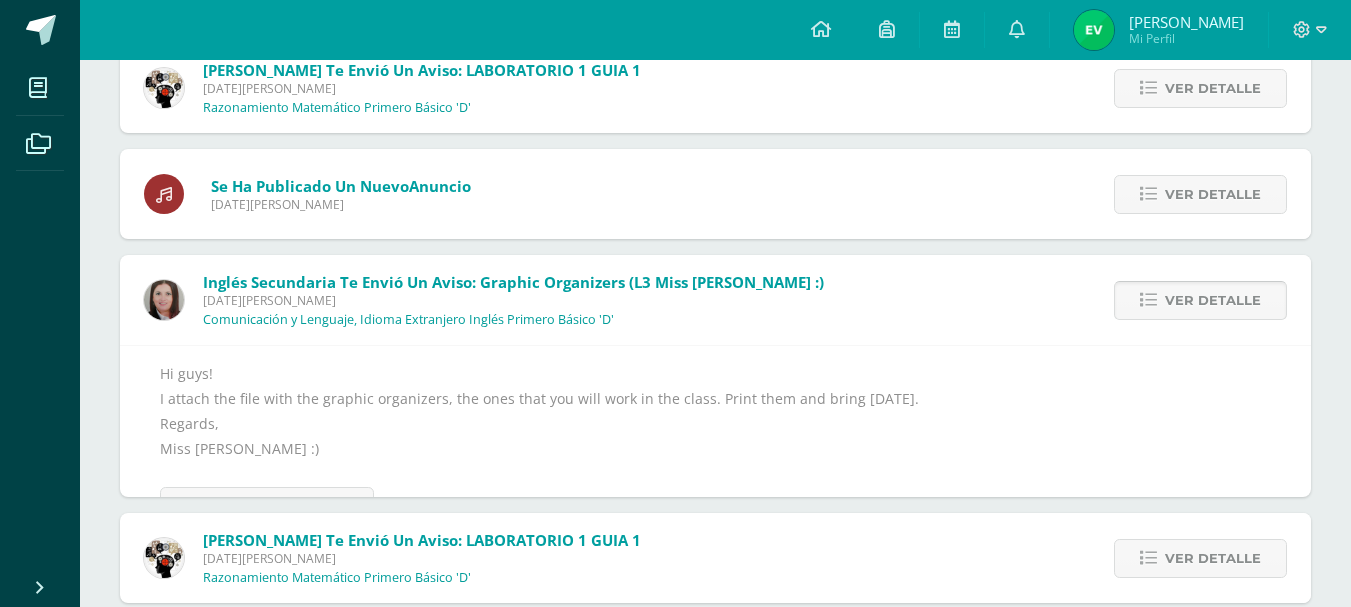 scroll, scrollTop: 5405, scrollLeft: 0, axis: vertical 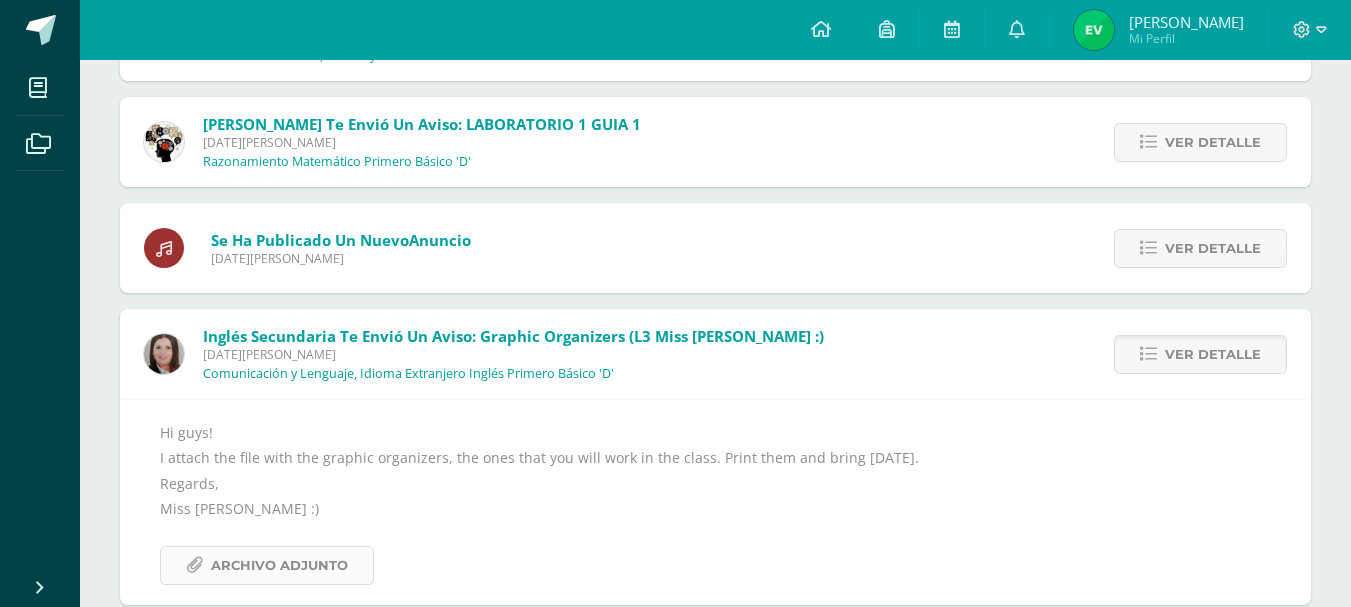 click on "Archivo Adjunto" at bounding box center (279, 565) 